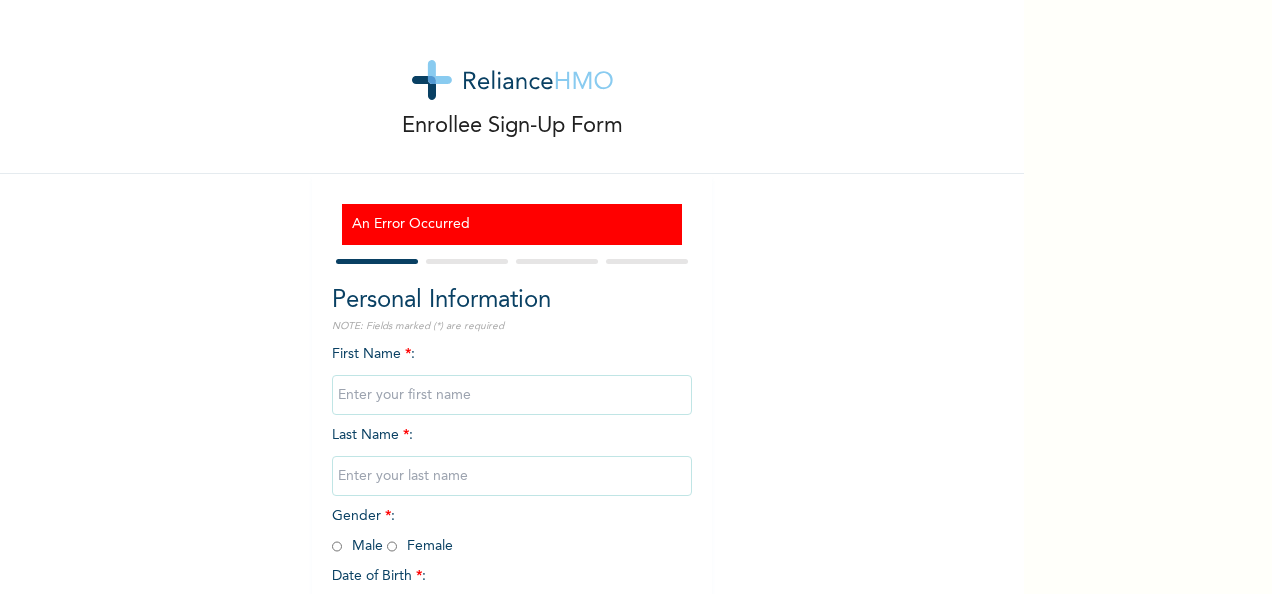 scroll, scrollTop: 0, scrollLeft: 0, axis: both 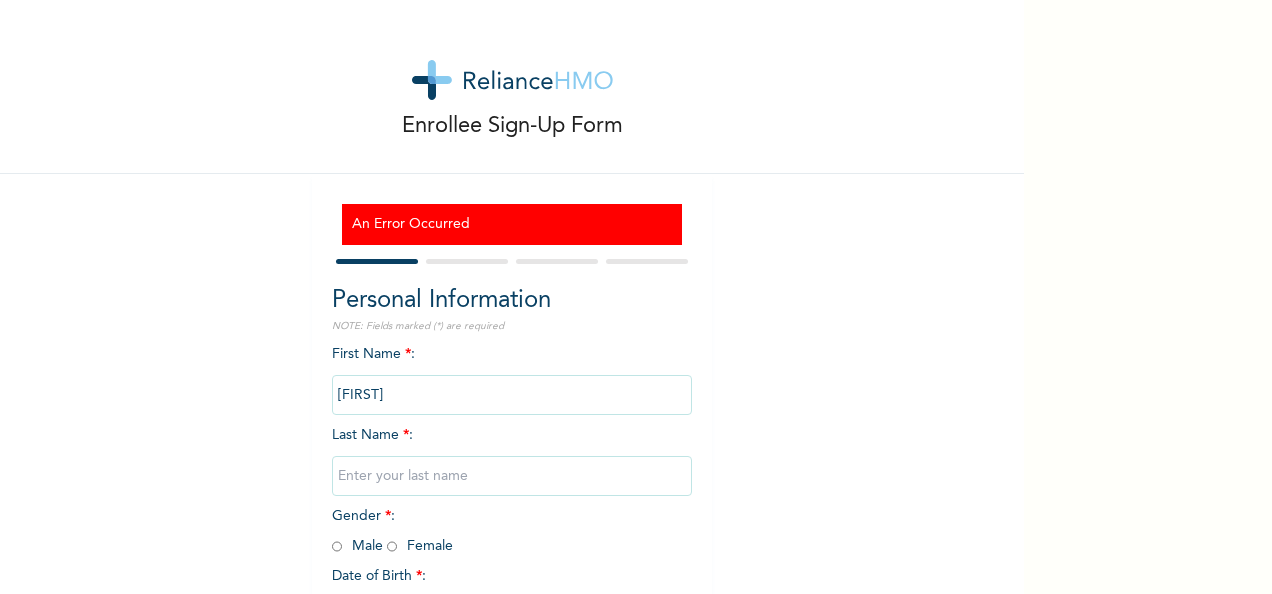 type on "[FIRST]" 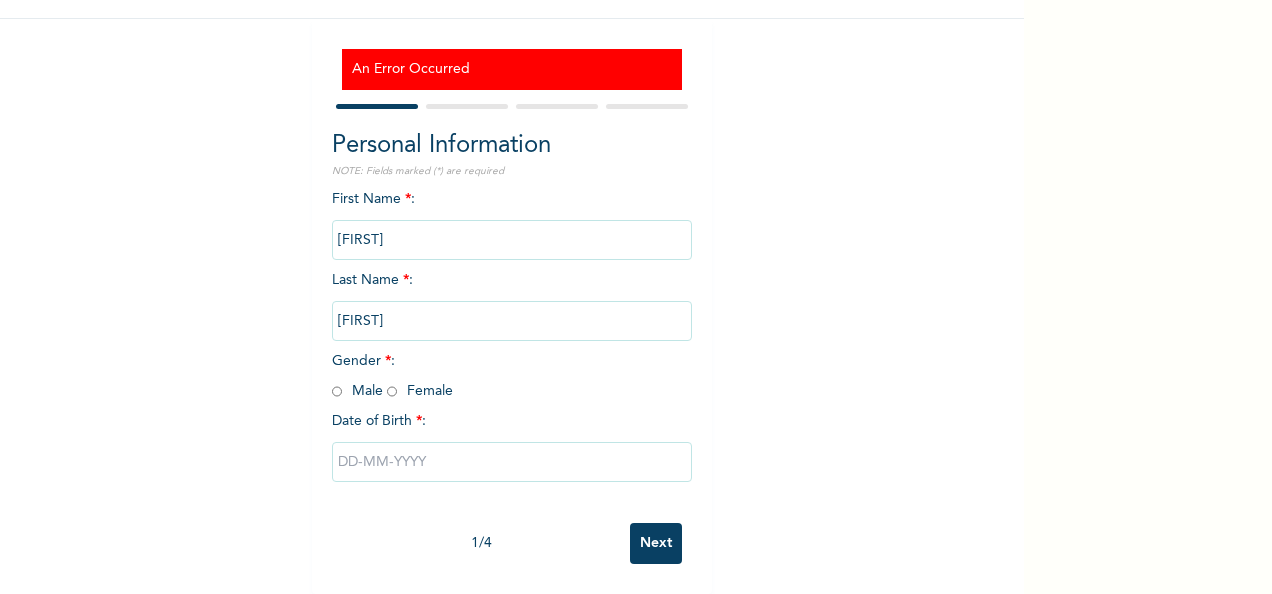 scroll, scrollTop: 172, scrollLeft: 0, axis: vertical 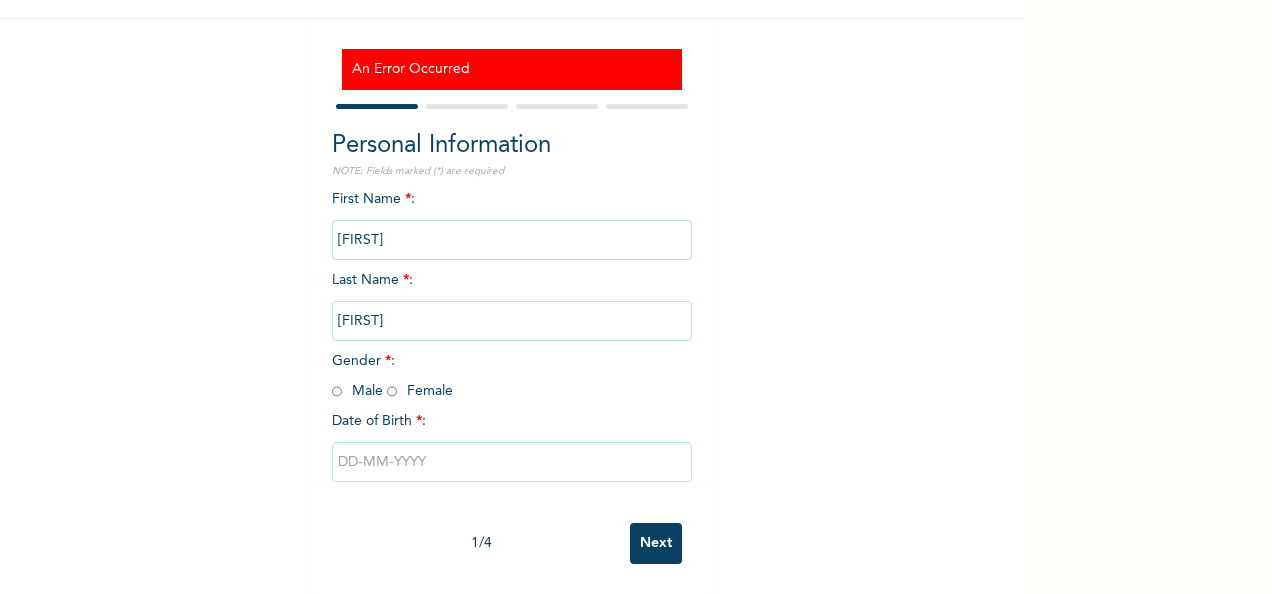 click at bounding box center [337, 391] 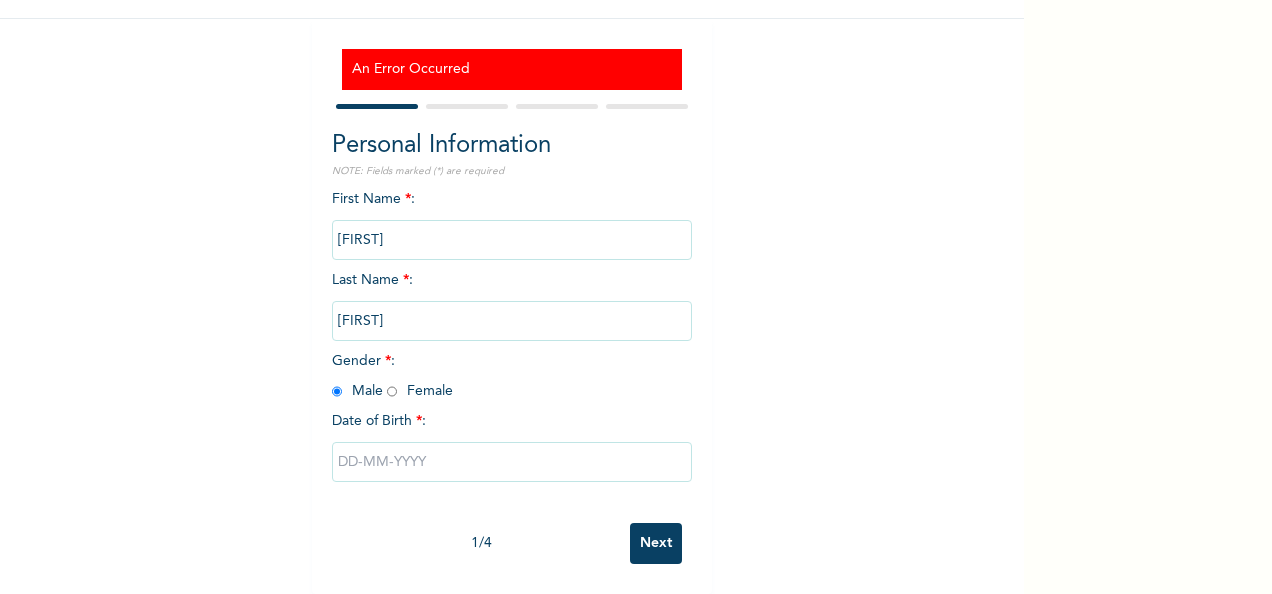 radio on "true" 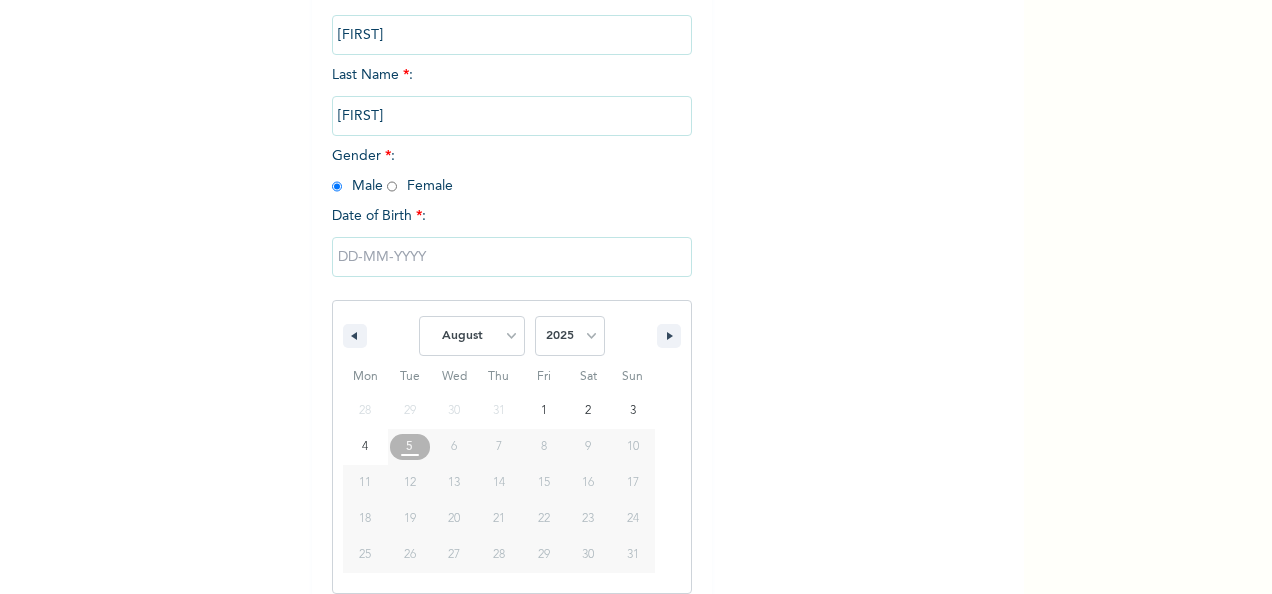 scroll, scrollTop: 378, scrollLeft: 0, axis: vertical 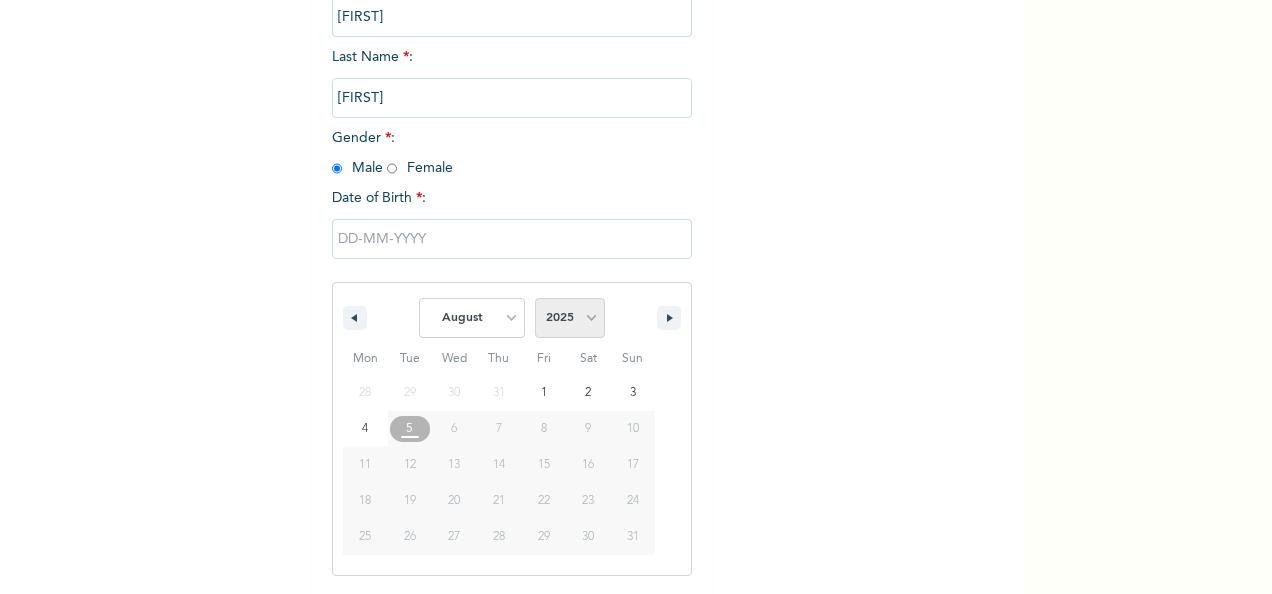 click on "2025 2024 2023 2022 2021 2020 2019 2018 2017 2016 2015 2014 2013 2012 2011 2010 2009 2008 2007 2006 2005 2004 2003 2002 2001 2000 1999 1998 1997 1996 1995 1994 1993 1992 1991 1990 1989 1988 1987 1986 1985 1984 1983 1982 1981 1980 1979 1978 1977 1976 1975 1974 1973 1972 1971 1970 1969 1968 1967 1966 1965 1964 1963 1962 1961 1960 1959 1958 1957 1956 1955 1954 1953 1952 1951 1950 1949 1948 1947 1946 1945 1944 1943 1942 1941 1940 1939 1938 1937 1936 1935 1934 1933 1932 1931 1930 1929 1928 1927 1926 1925 1924 1923 1922 1921 1920 1919 1918 1917 1916 1915 1914 1913 1912 1911 1910 1909 1908 1907 1906 1905" at bounding box center [570, 318] 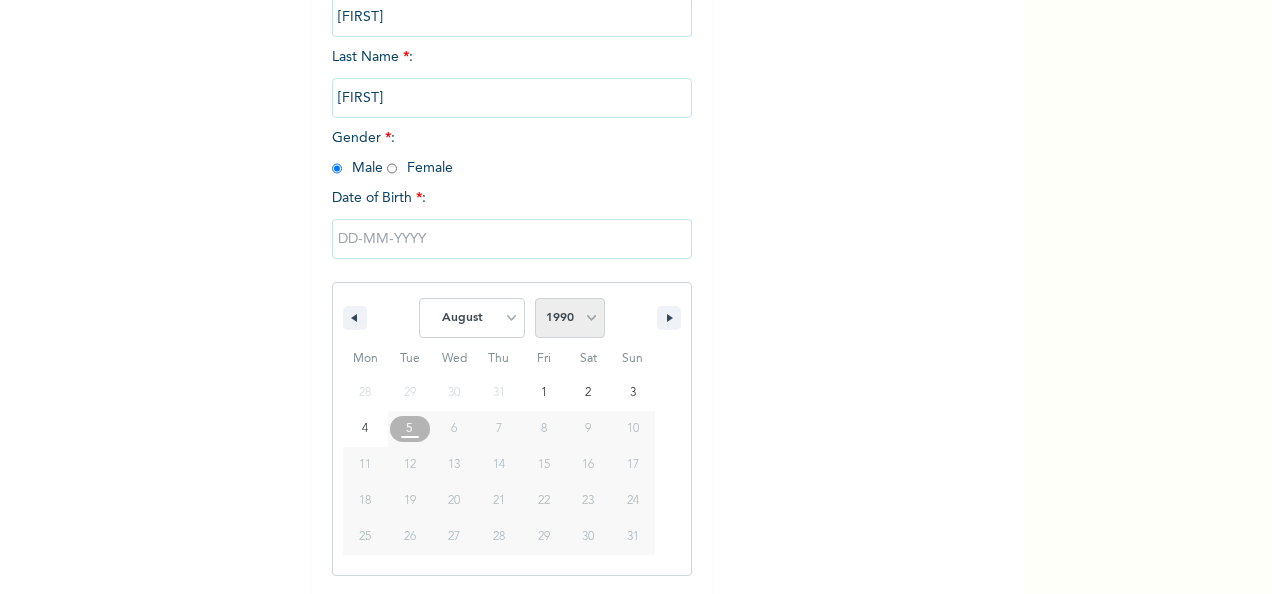 click on "2025 2024 2023 2022 2021 2020 2019 2018 2017 2016 2015 2014 2013 2012 2011 2010 2009 2008 2007 2006 2005 2004 2003 2002 2001 2000 1999 1998 1997 1996 1995 1994 1993 1992 1991 1990 1989 1988 1987 1986 1985 1984 1983 1982 1981 1980 1979 1978 1977 1976 1975 1974 1973 1972 1971 1970 1969 1968 1967 1966 1965 1964 1963 1962 1961 1960 1959 1958 1957 1956 1955 1954 1953 1952 1951 1950 1949 1948 1947 1946 1945 1944 1943 1942 1941 1940 1939 1938 1937 1936 1935 1934 1933 1932 1931 1930 1929 1928 1927 1926 1925 1924 1923 1922 1921 1920 1919 1918 1917 1916 1915 1914 1913 1912 1911 1910 1909 1908 1907 1906 1905" at bounding box center [570, 318] 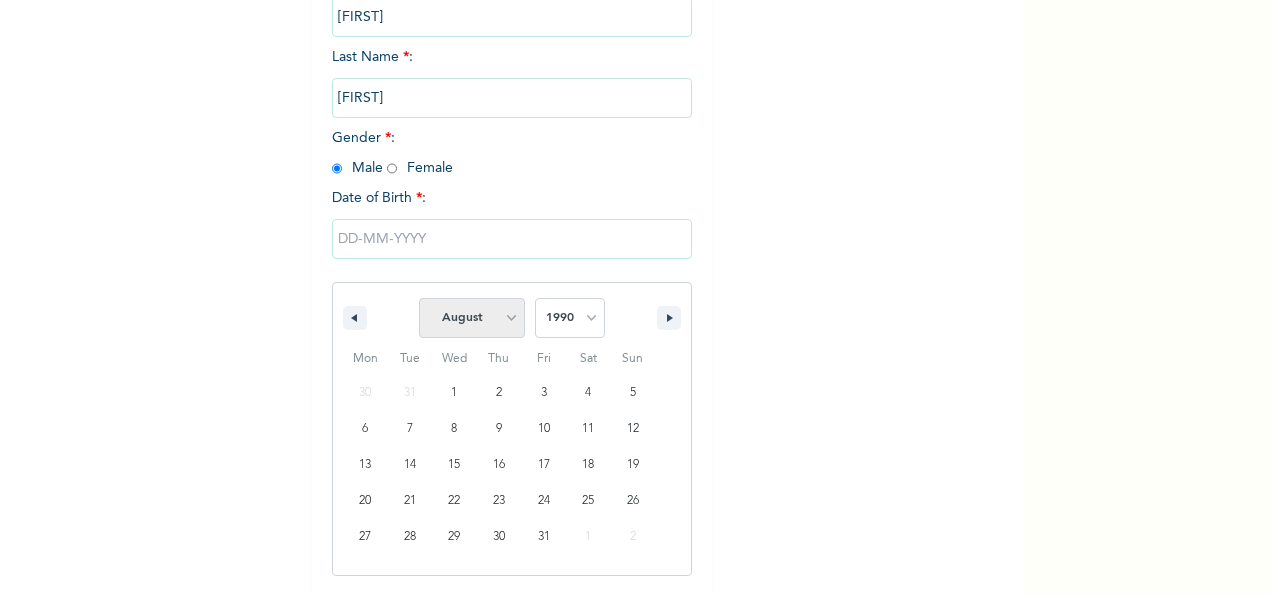click on "January February March April May June July August September October November December" at bounding box center [472, 318] 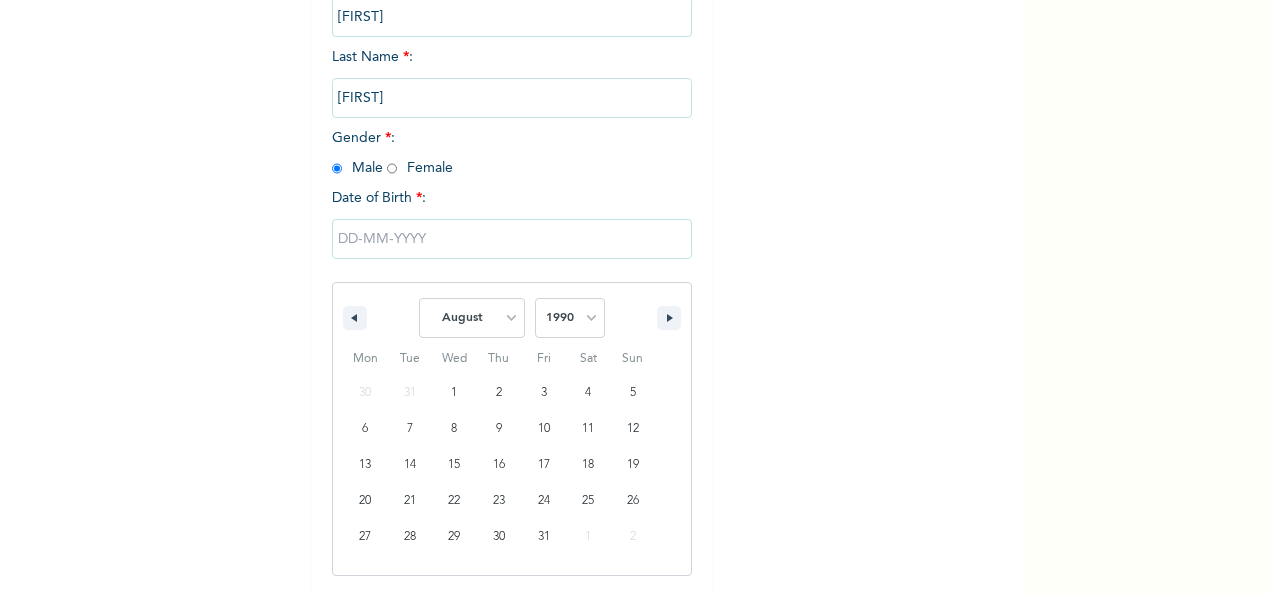 select on "6" 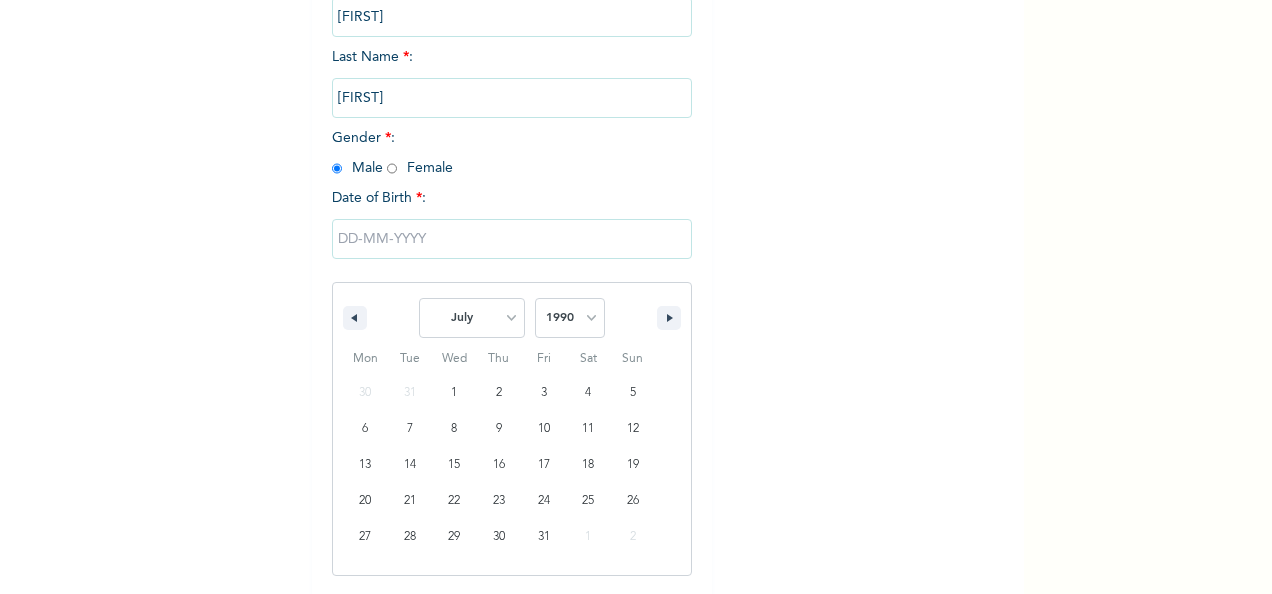 click on "January February March April May June July August September October November December" at bounding box center (472, 318) 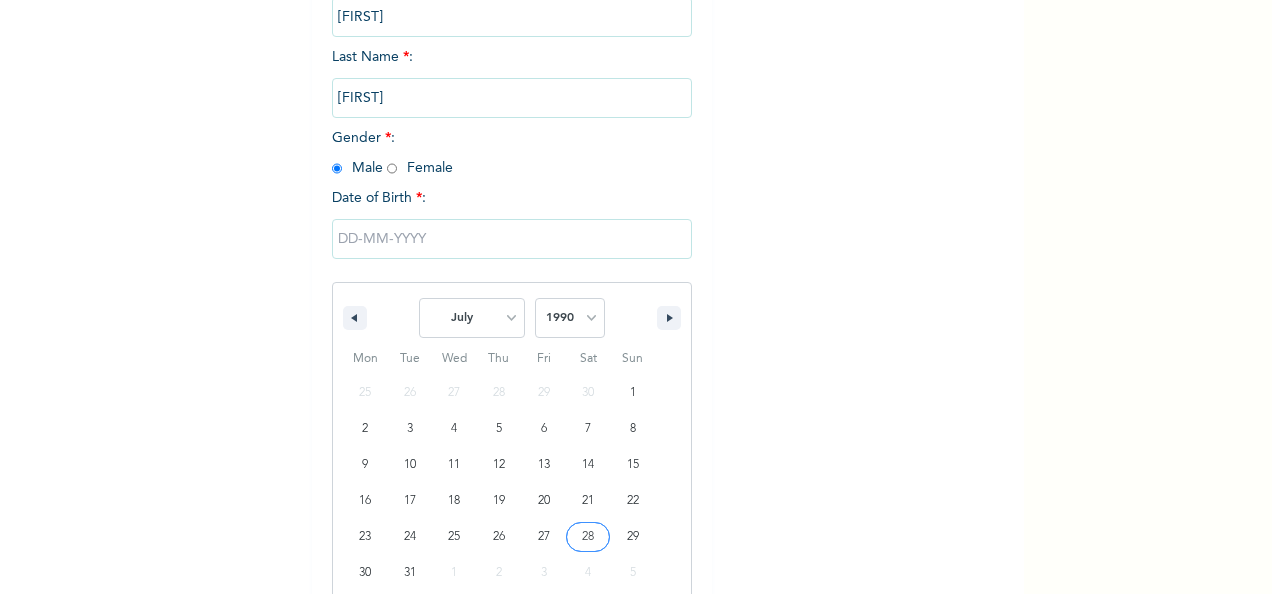 type on "[DATE]" 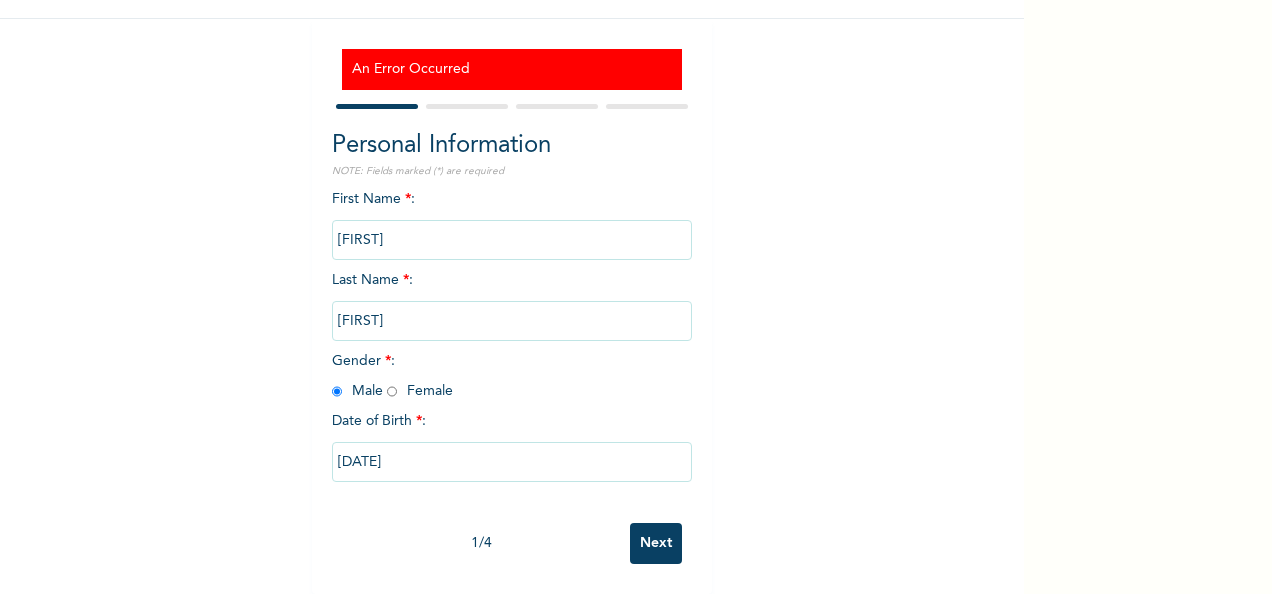 scroll, scrollTop: 172, scrollLeft: 0, axis: vertical 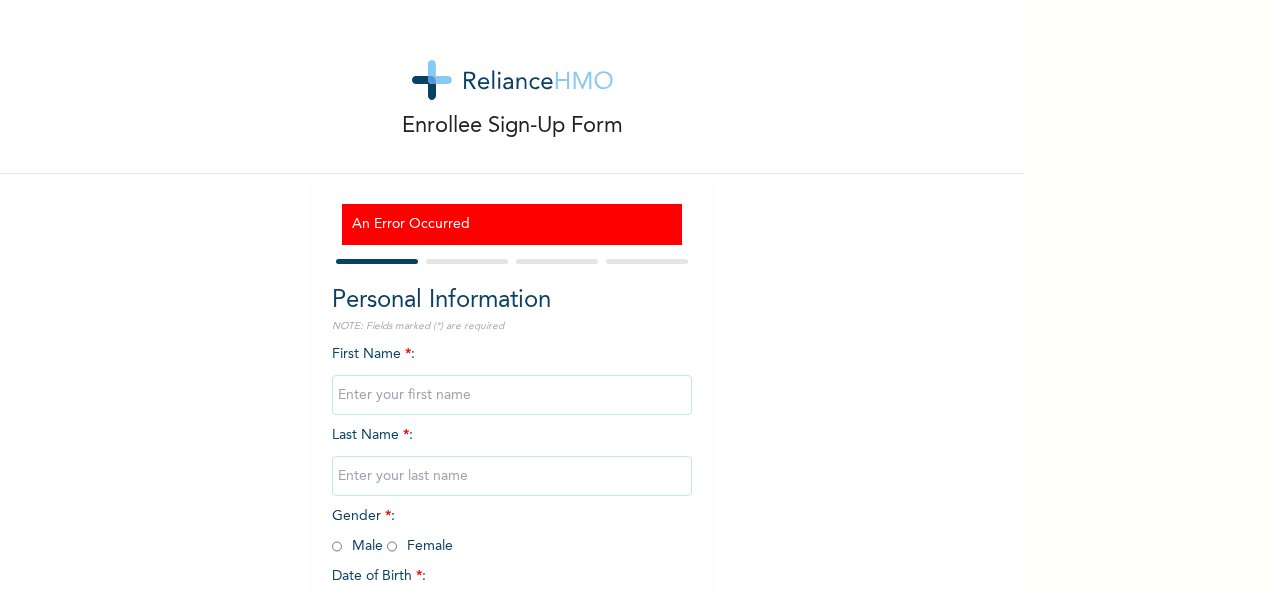 click at bounding box center (512, 395) 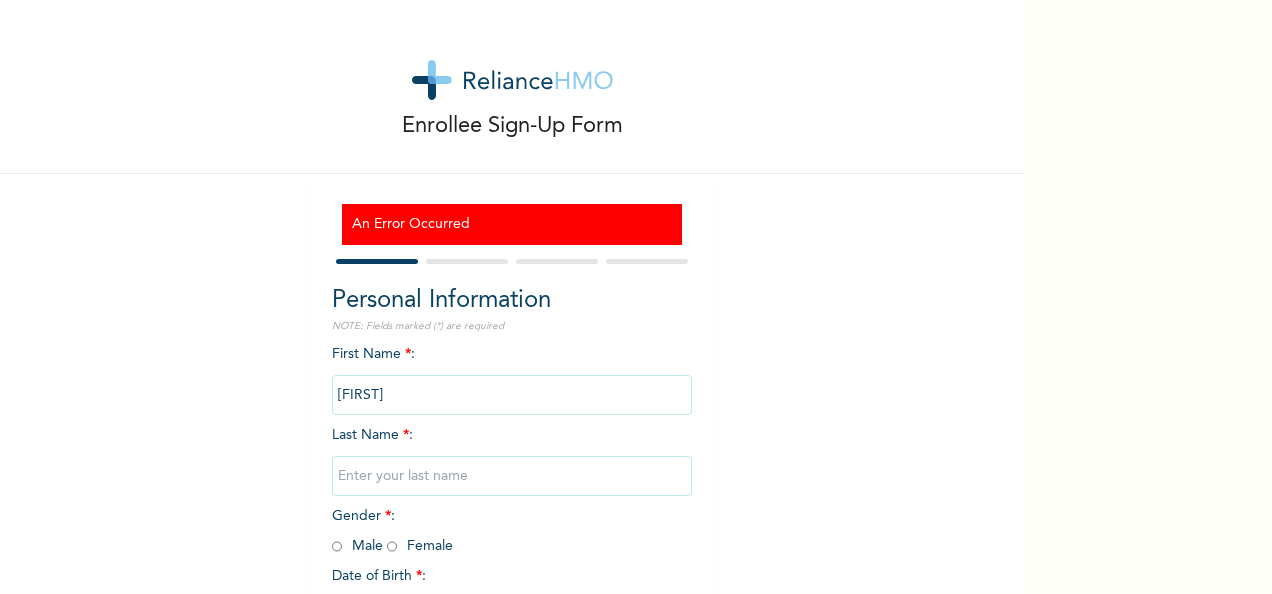 type on "[FIRST]" 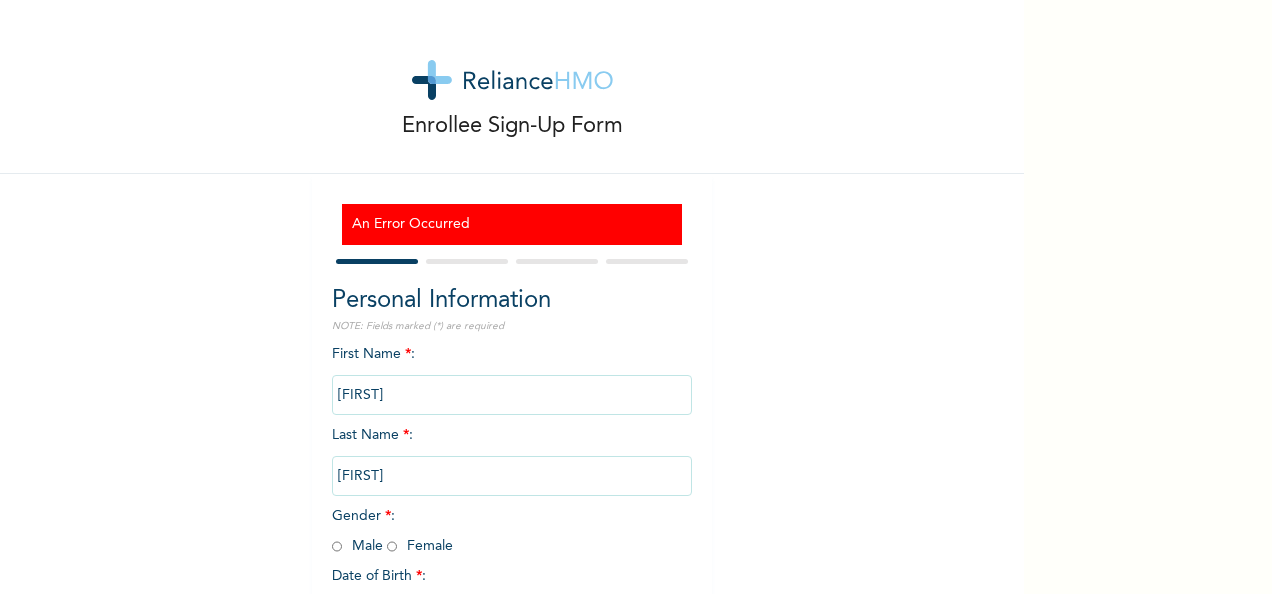 scroll, scrollTop: 172, scrollLeft: 0, axis: vertical 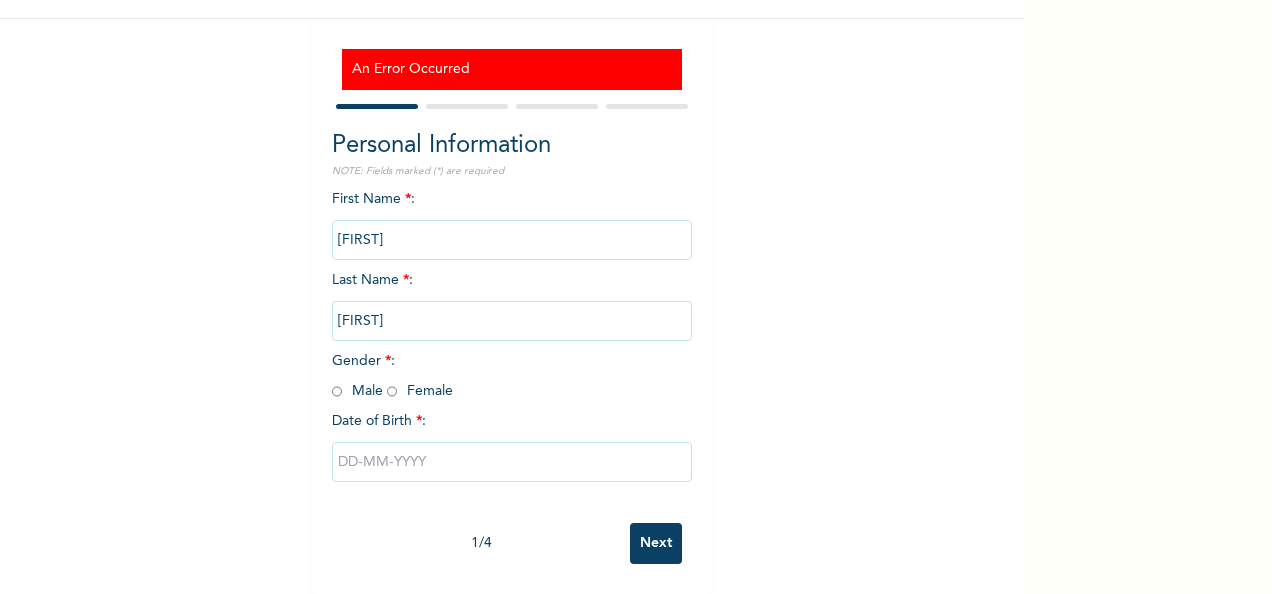 click on "Gender   * : Male   Female" at bounding box center [392, 376] 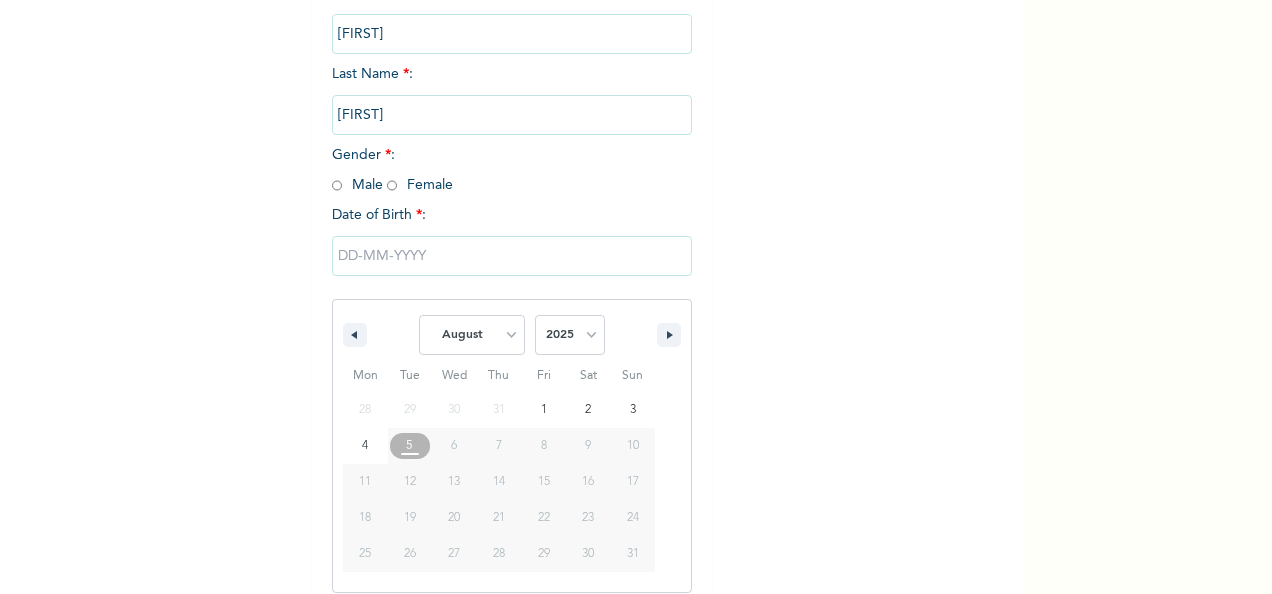 scroll, scrollTop: 378, scrollLeft: 0, axis: vertical 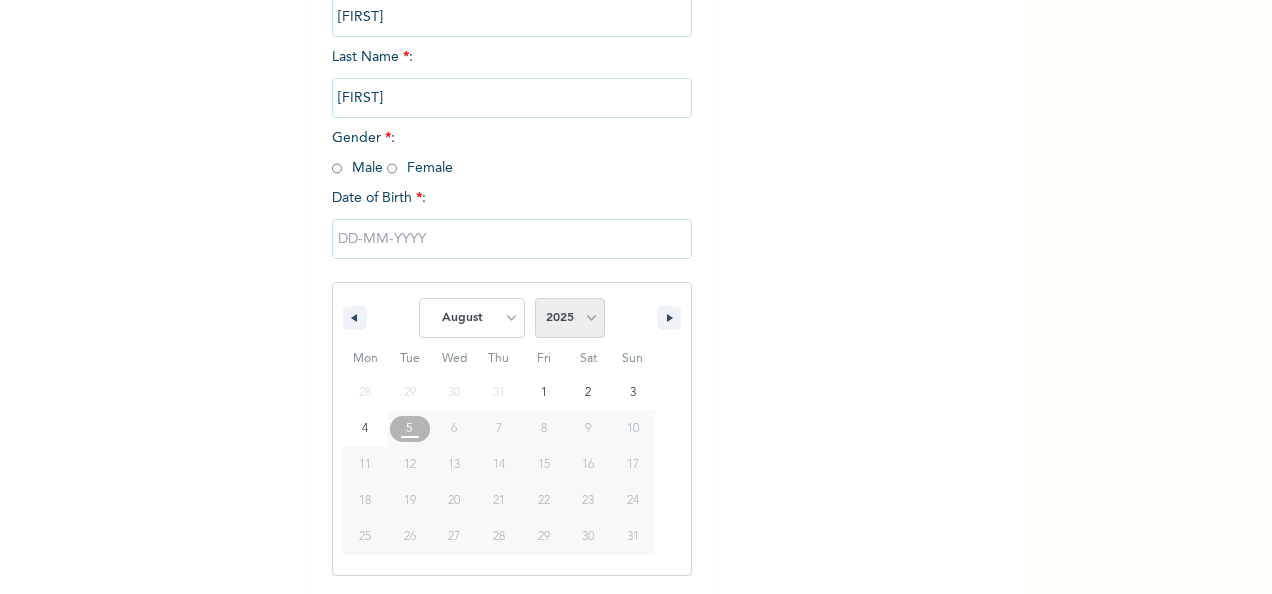 click on "2025 2024 2023 2022 2021 2020 2019 2018 2017 2016 2015 2014 2013 2012 2011 2010 2009 2008 2007 2006 2005 2004 2003 2002 2001 2000 1999 1998 1997 1996 1995 1994 1993 1992 1991 1990 1989 1988 1987 1986 1985 1984 1983 1982 1981 1980 1979 1978 1977 1976 1975 1974 1973 1972 1971 1970 1969 1968 1967 1966 1965 1964 1963 1962 1961 1960 1959 1958 1957 1956 1955 1954 1953 1952 1951 1950 1949 1948 1947 1946 1945 1944 1943 1942 1941 1940 1939 1938 1937 1936 1935 1934 1933 1932 1931 1930 1929 1928 1927 1926 1925 1924 1923 1922 1921 1920 1919 1918 1917 1916 1915 1914 1913 1912 1911 1910 1909 1908 1907 1906 1905" at bounding box center (570, 318) 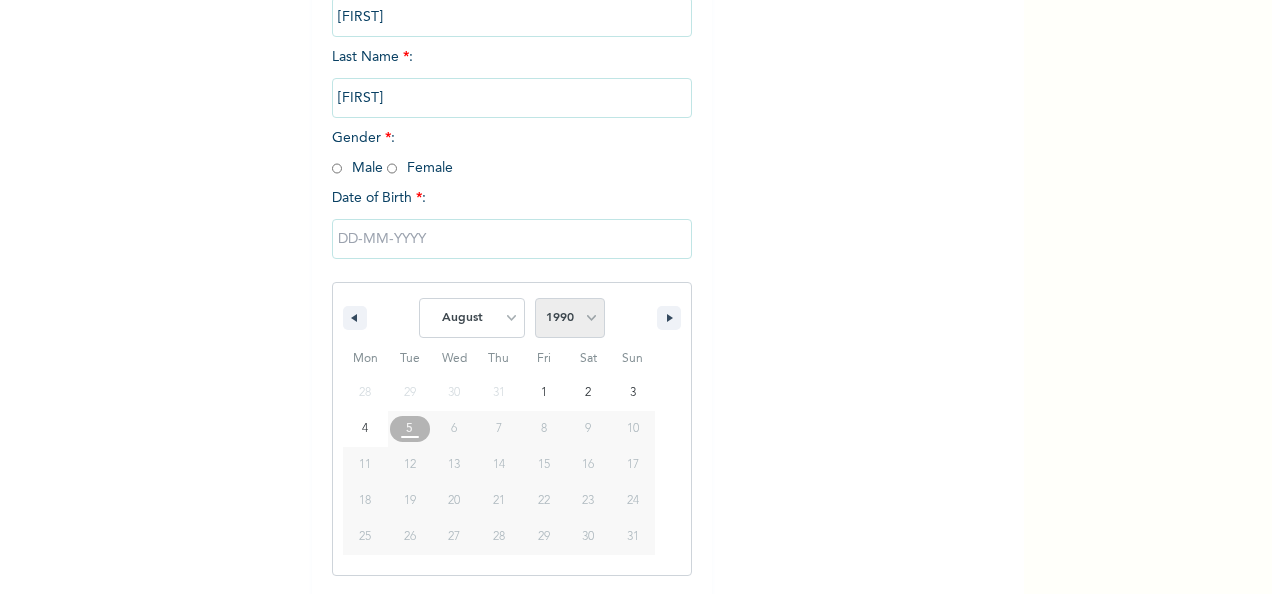 click on "2025 2024 2023 2022 2021 2020 2019 2018 2017 2016 2015 2014 2013 2012 2011 2010 2009 2008 2007 2006 2005 2004 2003 2002 2001 2000 1999 1998 1997 1996 1995 1994 1993 1992 1991 1990 1989 1988 1987 1986 1985 1984 1983 1982 1981 1980 1979 1978 1977 1976 1975 1974 1973 1972 1971 1970 1969 1968 1967 1966 1965 1964 1963 1962 1961 1960 1959 1958 1957 1956 1955 1954 1953 1952 1951 1950 1949 1948 1947 1946 1945 1944 1943 1942 1941 1940 1939 1938 1937 1936 1935 1934 1933 1932 1931 1930 1929 1928 1927 1926 1925 1924 1923 1922 1921 1920 1919 1918 1917 1916 1915 1914 1913 1912 1911 1910 1909 1908 1907 1906 1905" at bounding box center [570, 318] 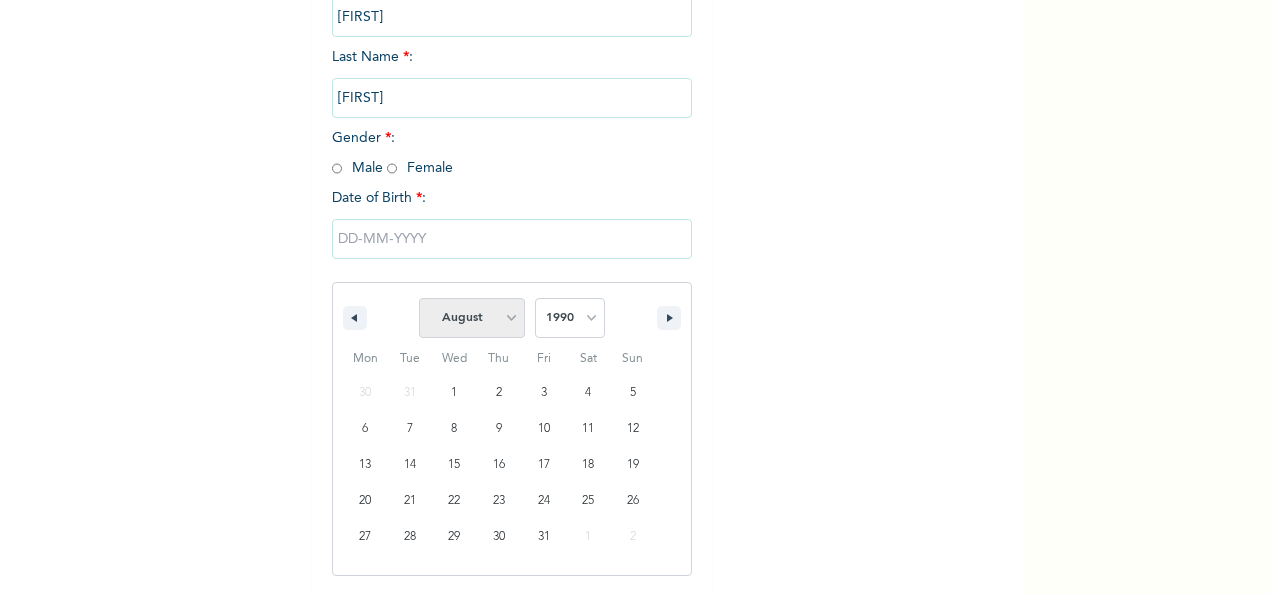 click on "January February March April May June July August September October November December" at bounding box center [472, 318] 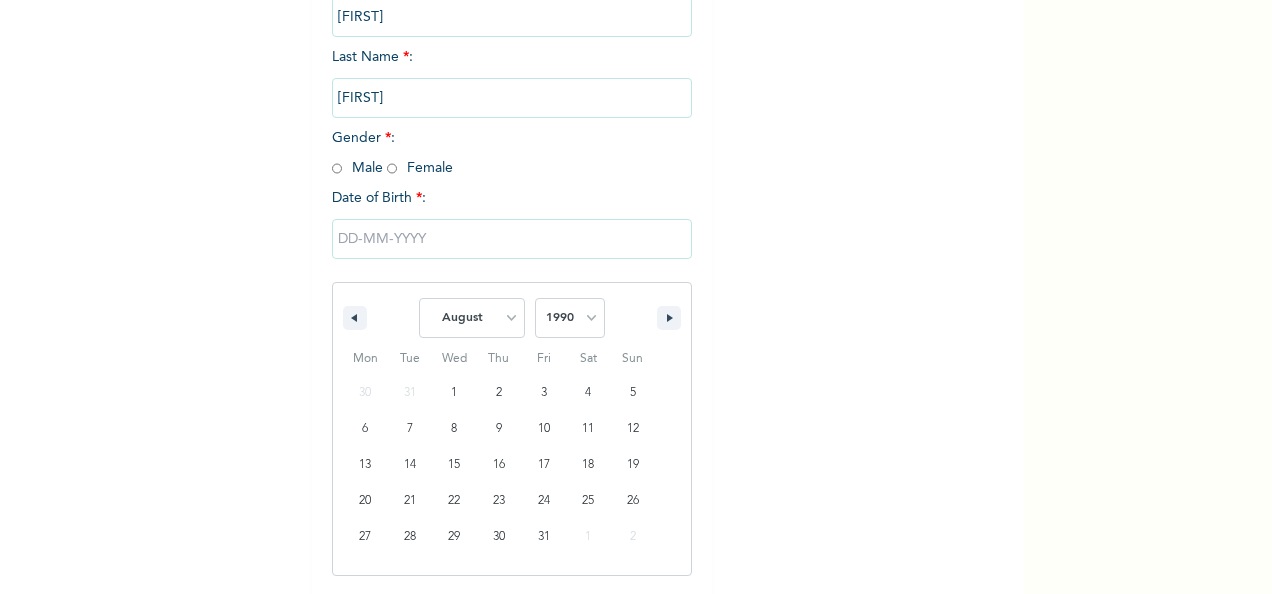 select on "6" 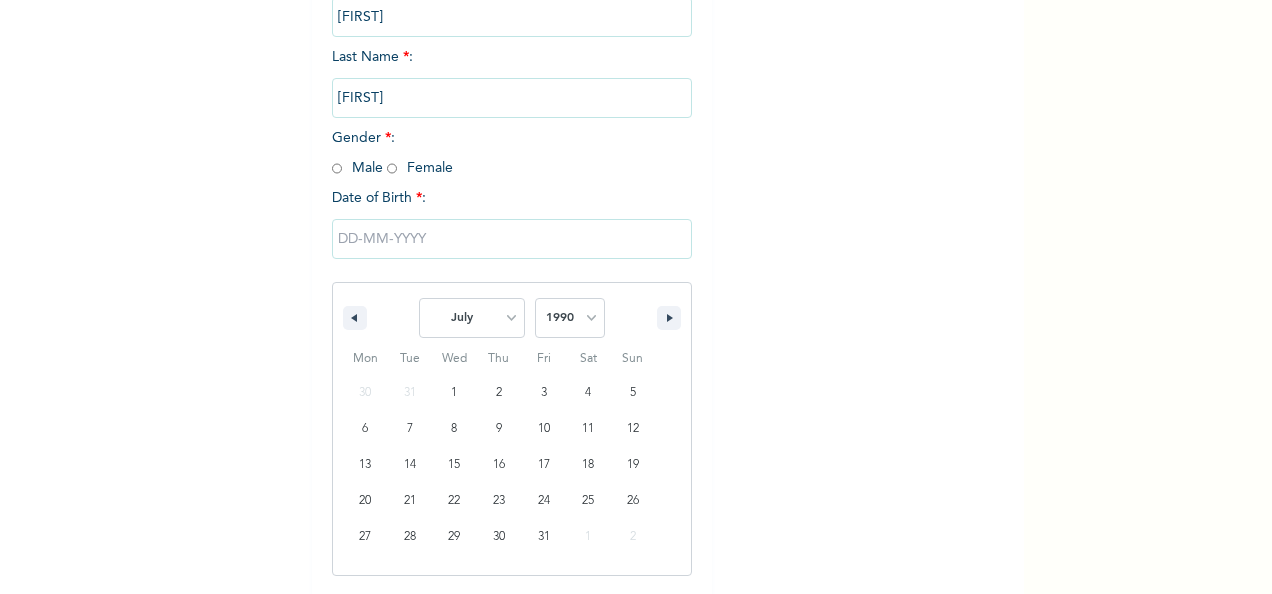 click on "January February March April May June July August September October November December" at bounding box center [472, 318] 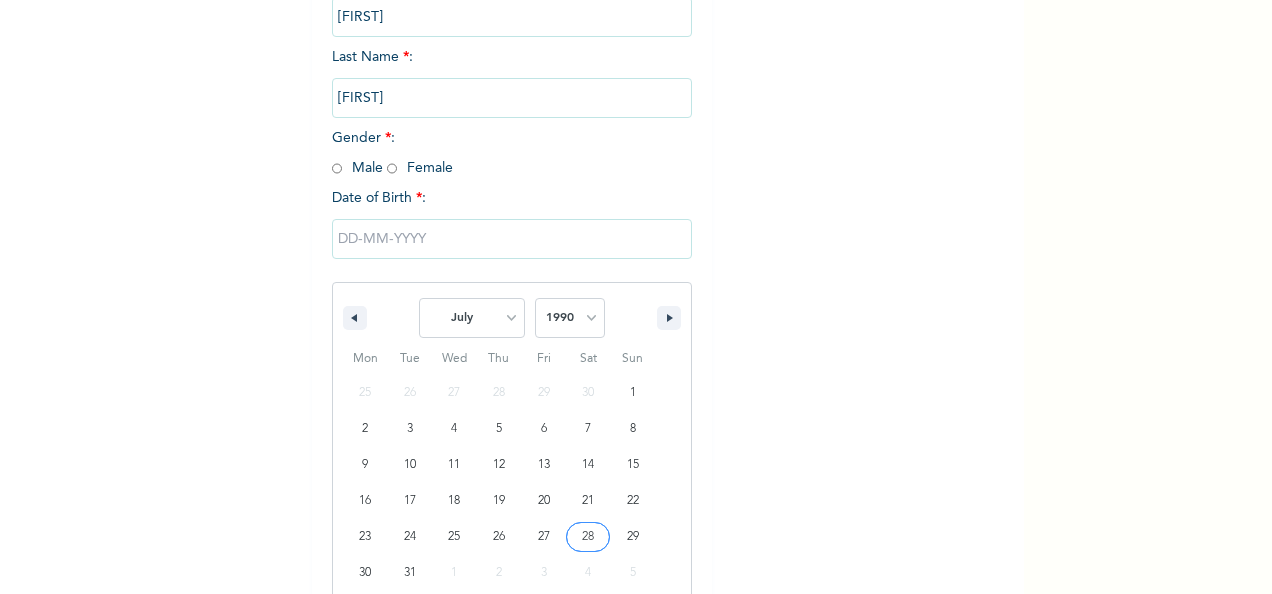 type on "[DATE]" 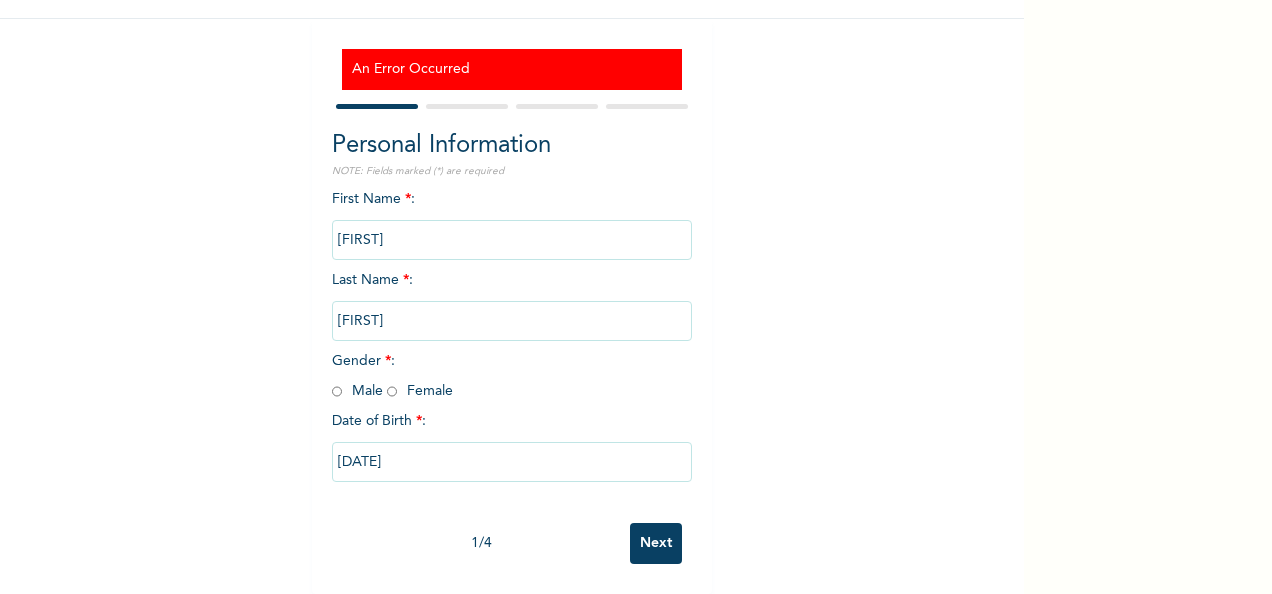 scroll, scrollTop: 172, scrollLeft: 0, axis: vertical 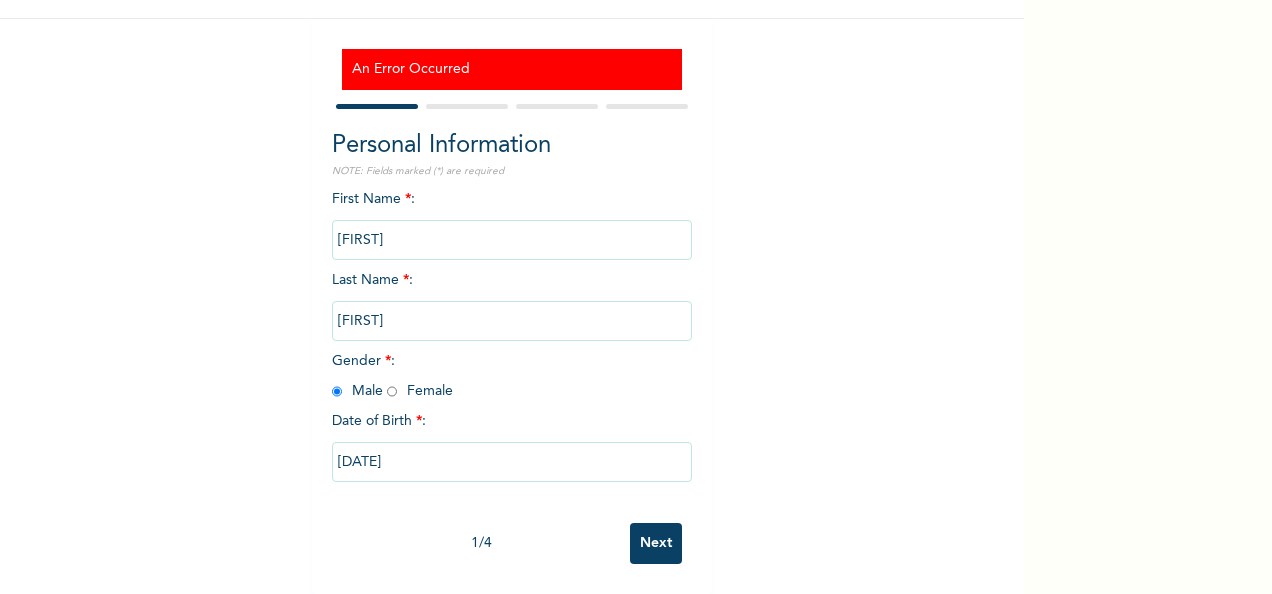 click on "Next" at bounding box center (656, 543) 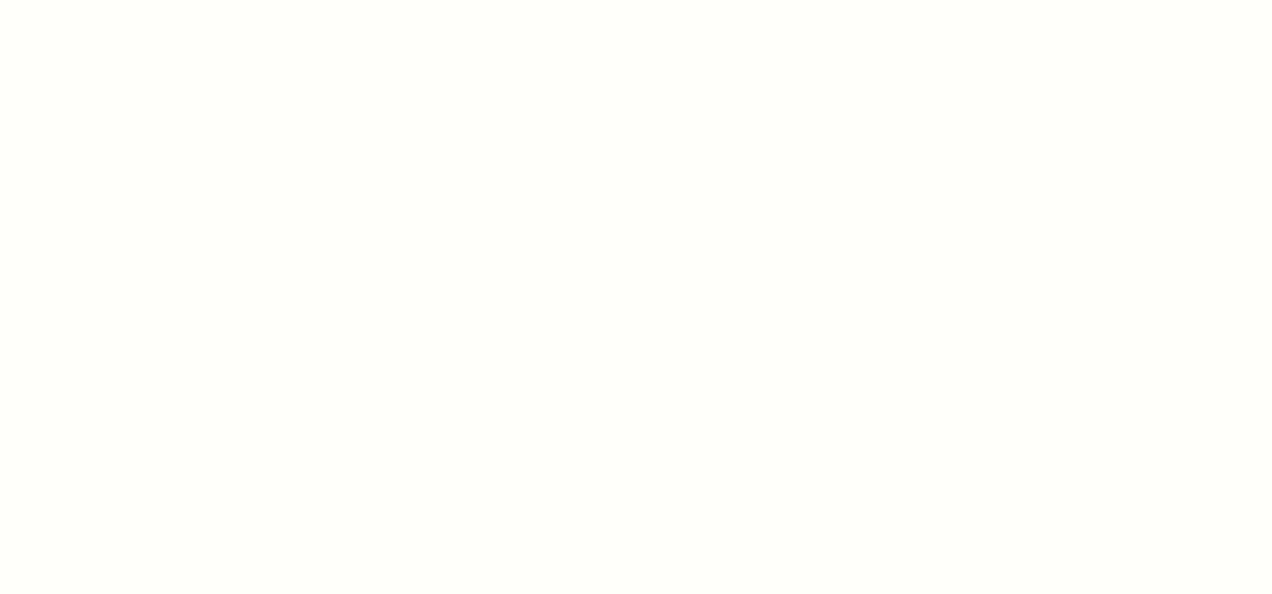 drag, startPoint x: 150, startPoint y: 378, endPoint x: 160, endPoint y: 382, distance: 10.770329 